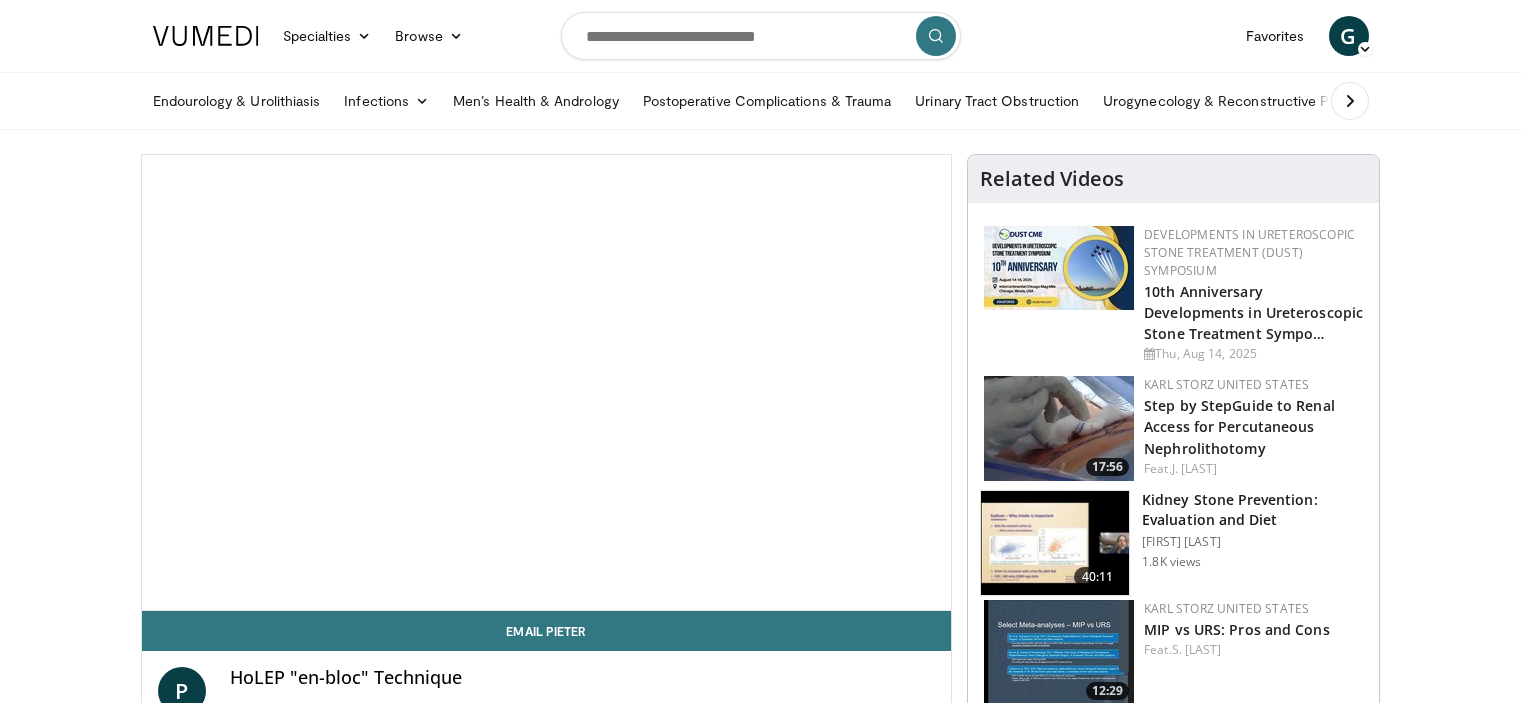 scroll, scrollTop: 0, scrollLeft: 0, axis: both 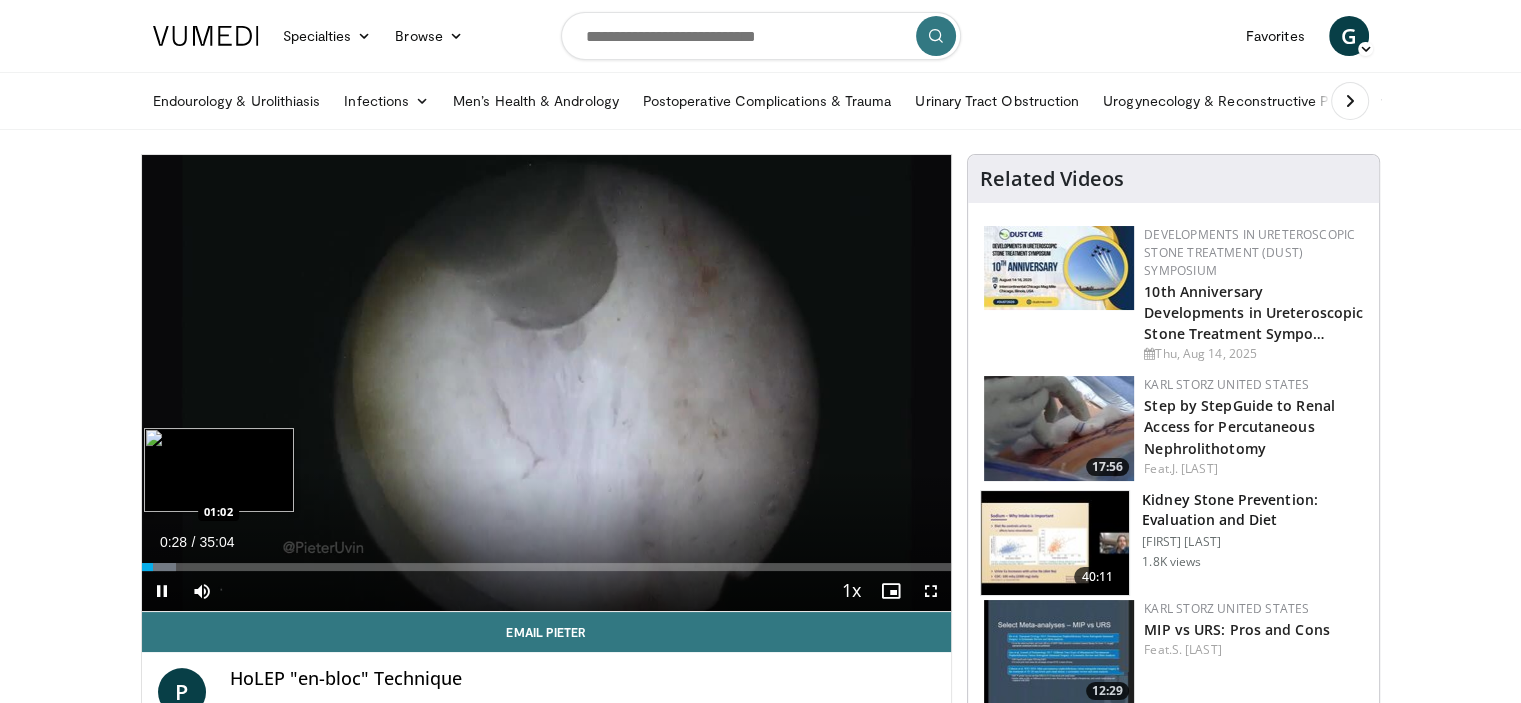 click at bounding box center (159, 567) 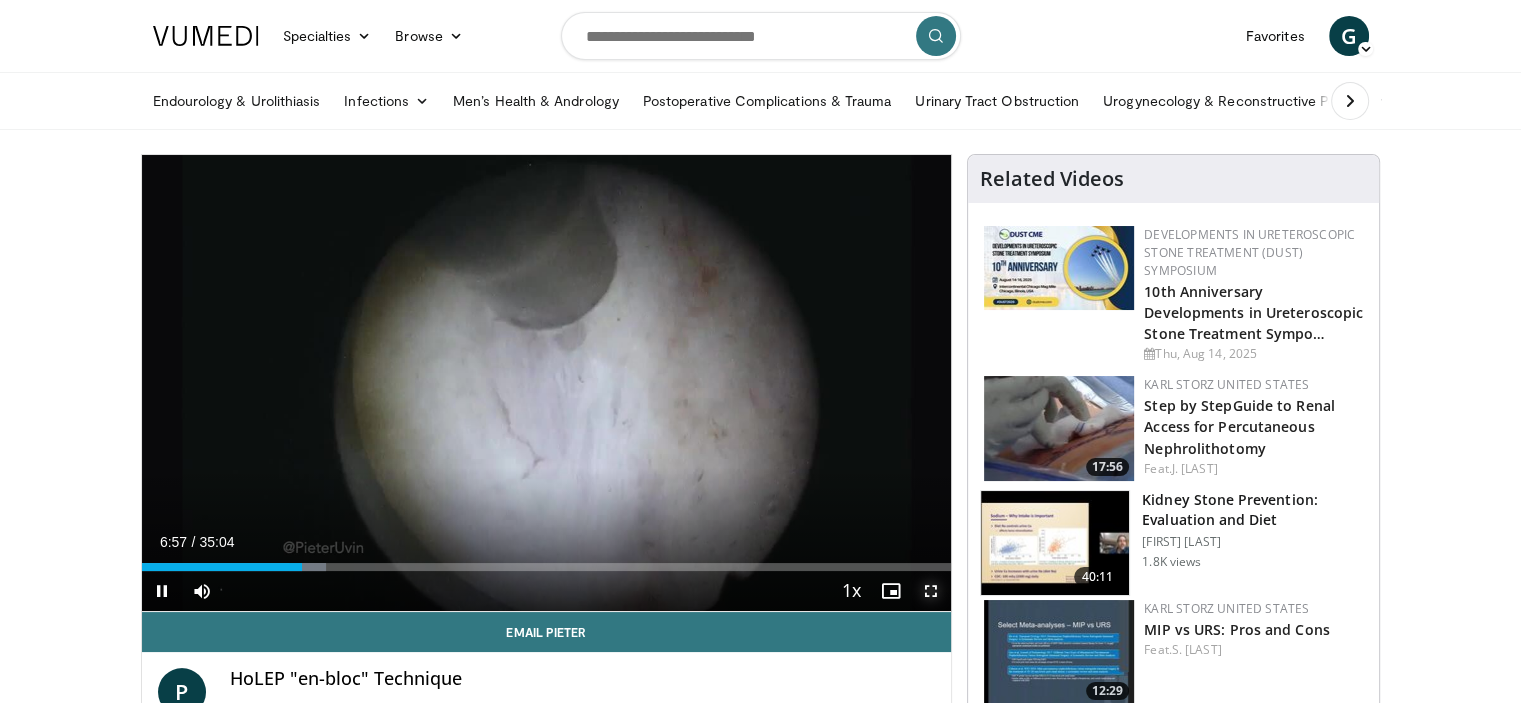 click at bounding box center [931, 591] 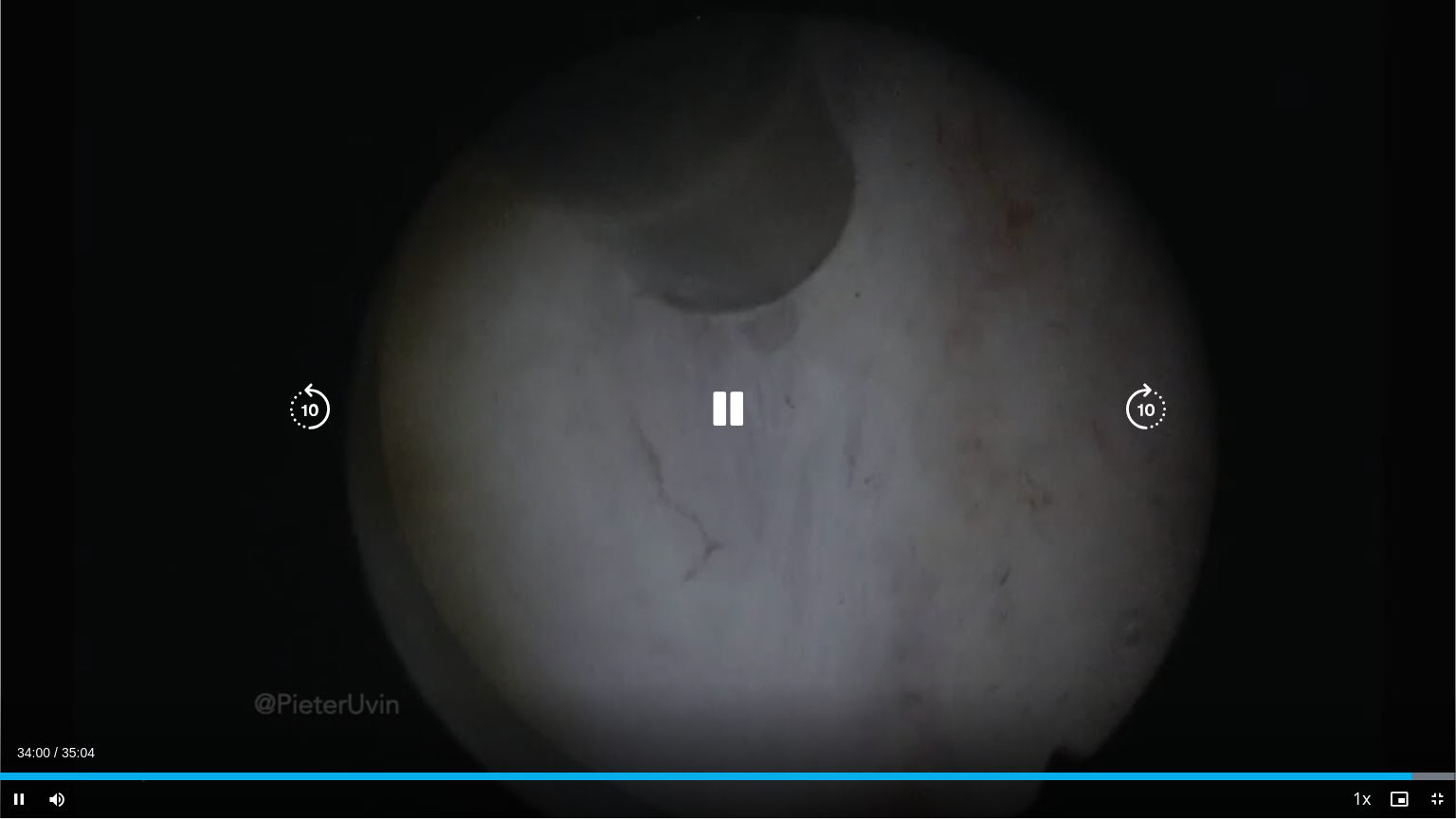 click on "10 seconds
Tap to unmute" at bounding box center (728, 409) 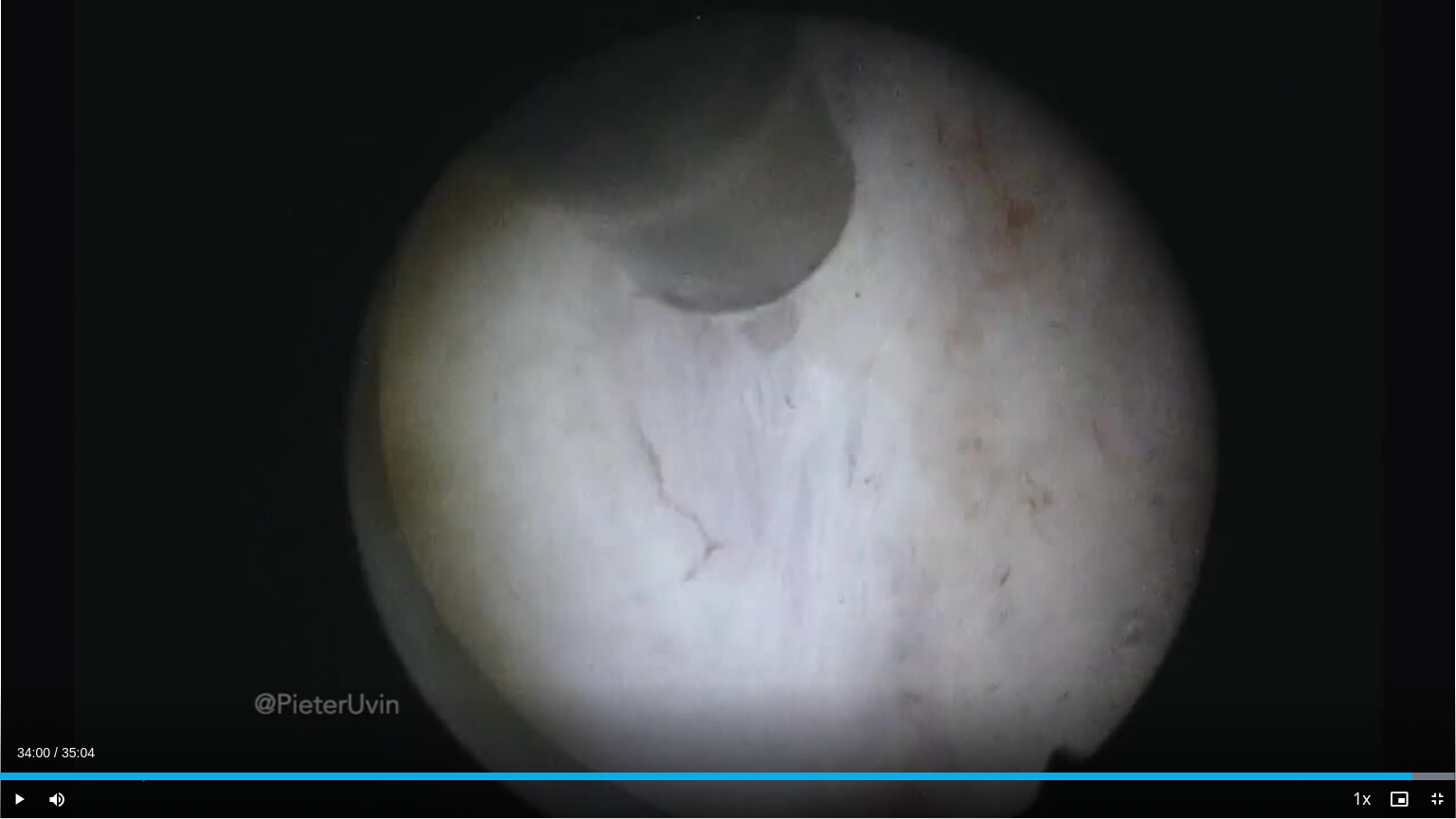 click on "Current Time  34:00 / Duration  35:04 Play Skip Backward Skip Forward Mute Loaded :  99.90% 34:00 26:14 Stream Type  LIVE Seek to live, currently behind live LIVE   1x Playback Rate 0.5x 0.75x 1x , selected 1.25x 1.5x 1.75x 2x Chapters Chapters Descriptions descriptions off , selected Captions captions settings , opens captions settings dialog captions off , selected Audio Track en (Main) , selected Exit Fullscreen Enable picture-in-picture mode" at bounding box center (728, 799) 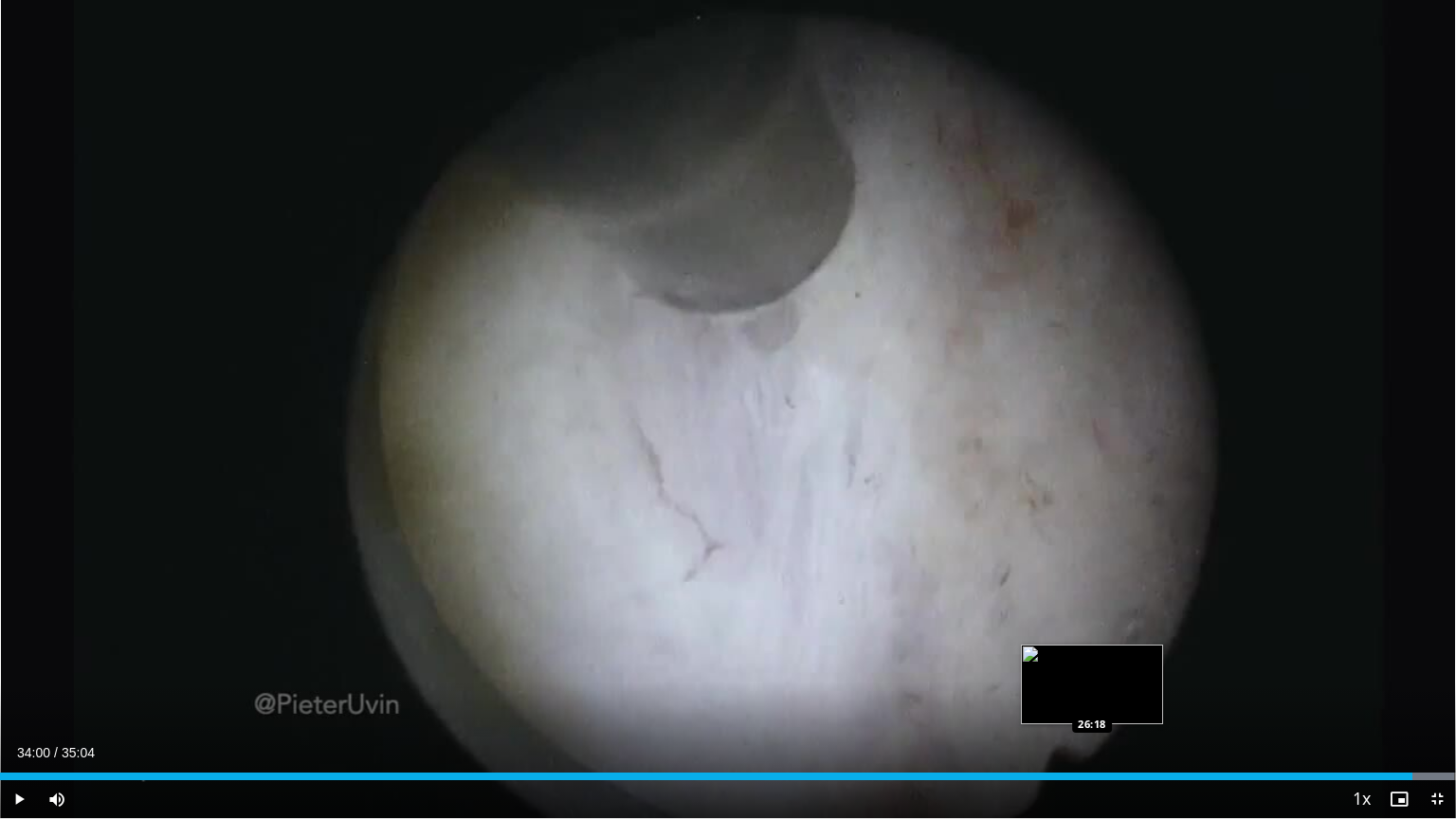 click on "Loaded :  99.90% 34:00 26:18" at bounding box center (728, 771) 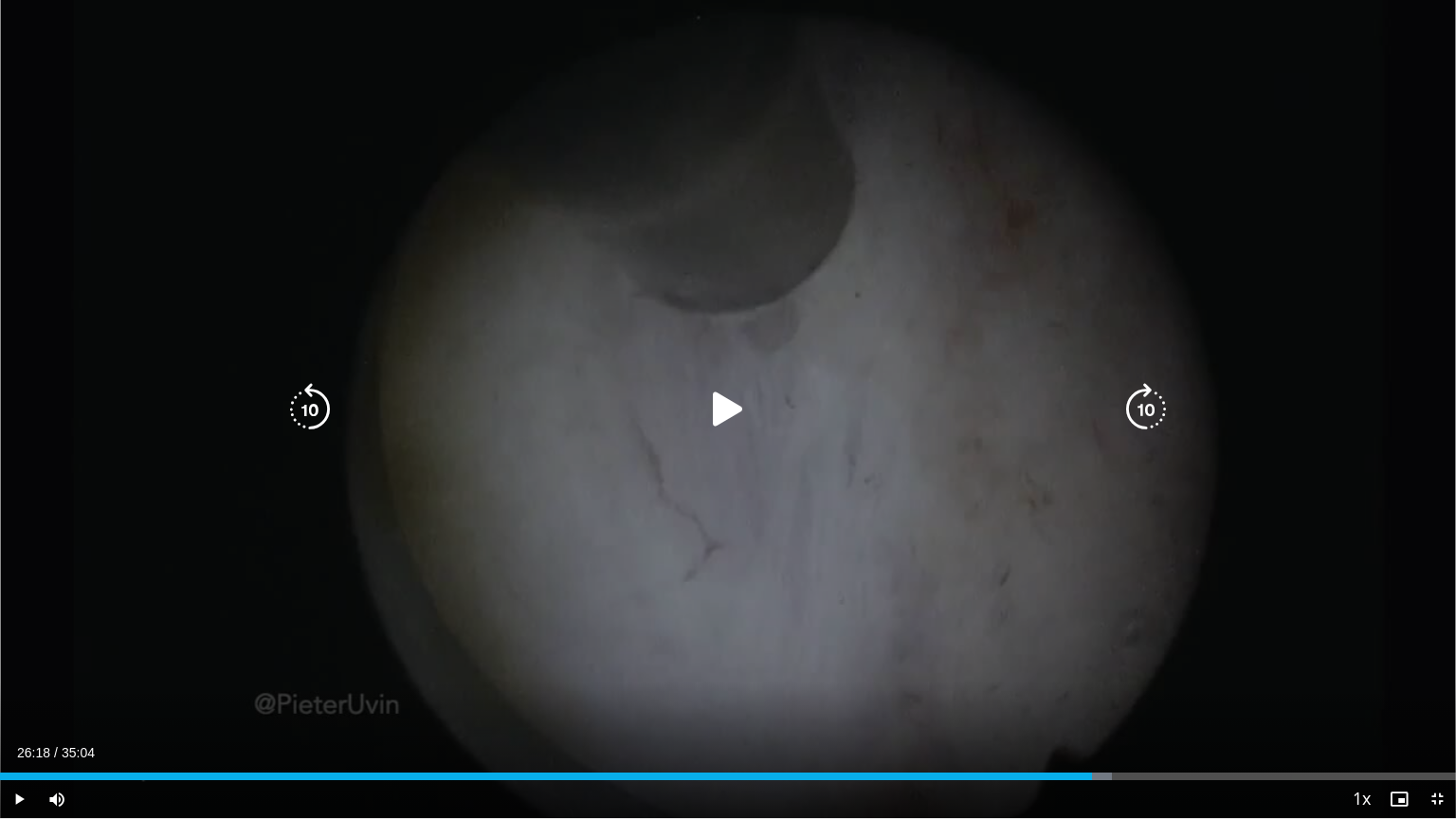 click at bounding box center [728, 410] 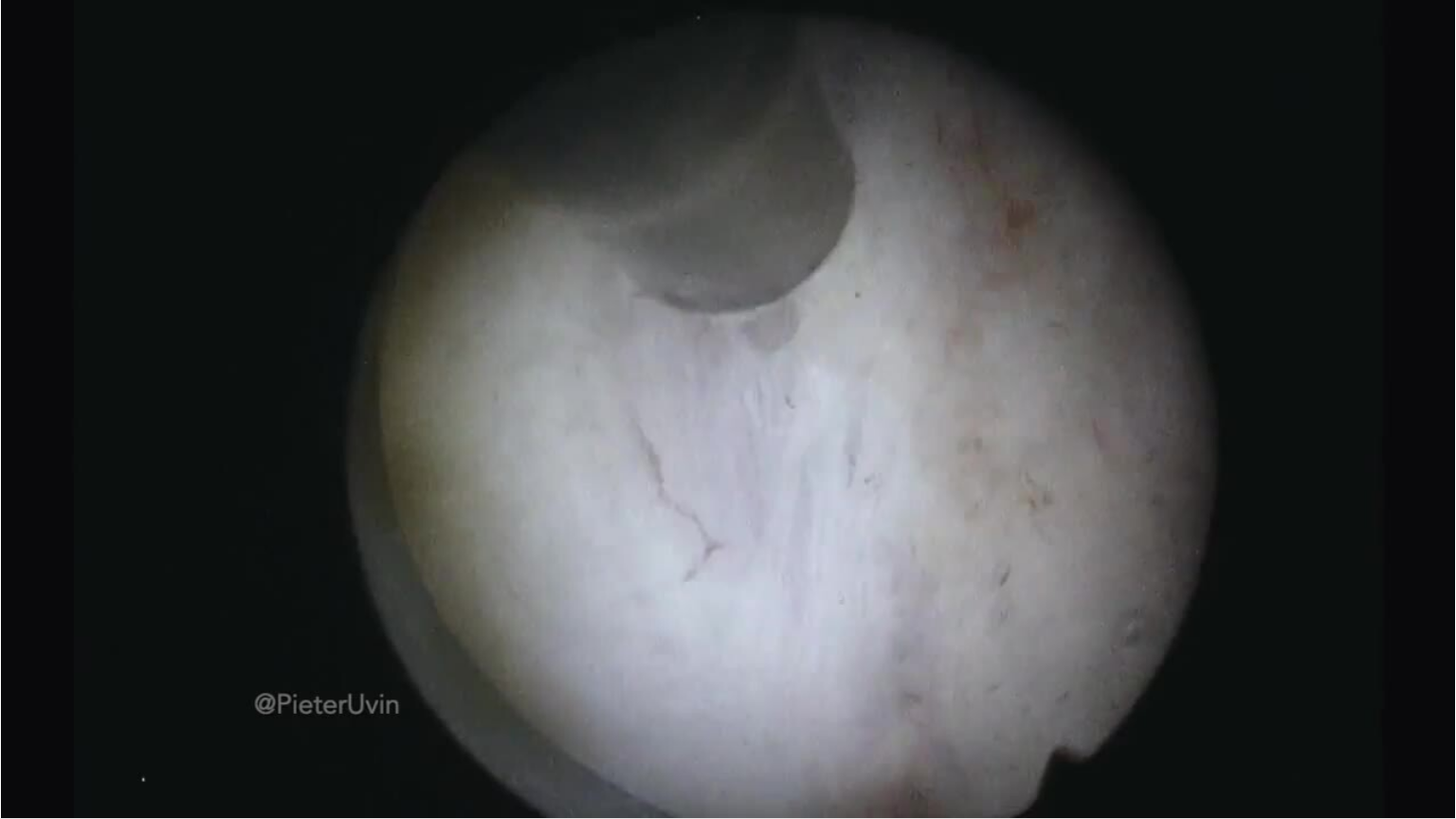 type 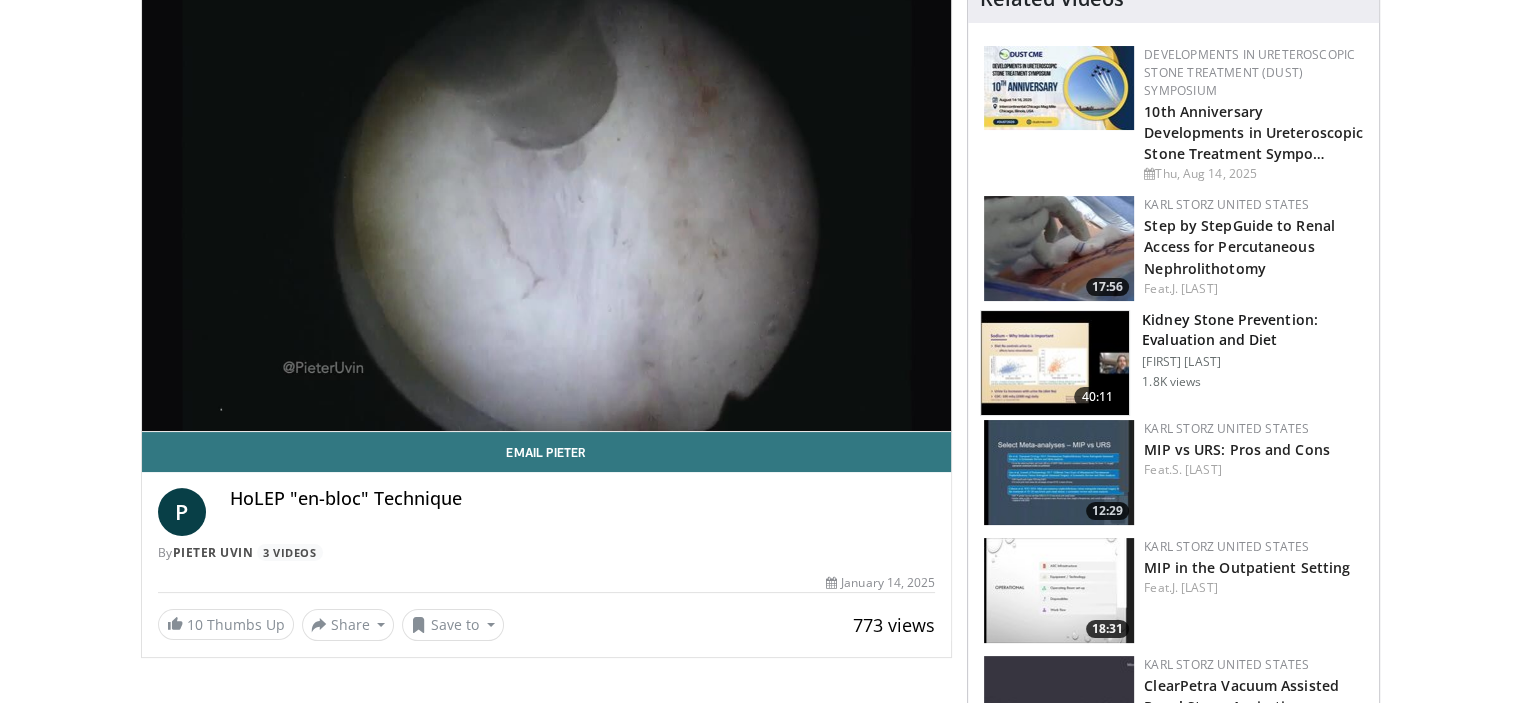 scroll, scrollTop: 220, scrollLeft: 0, axis: vertical 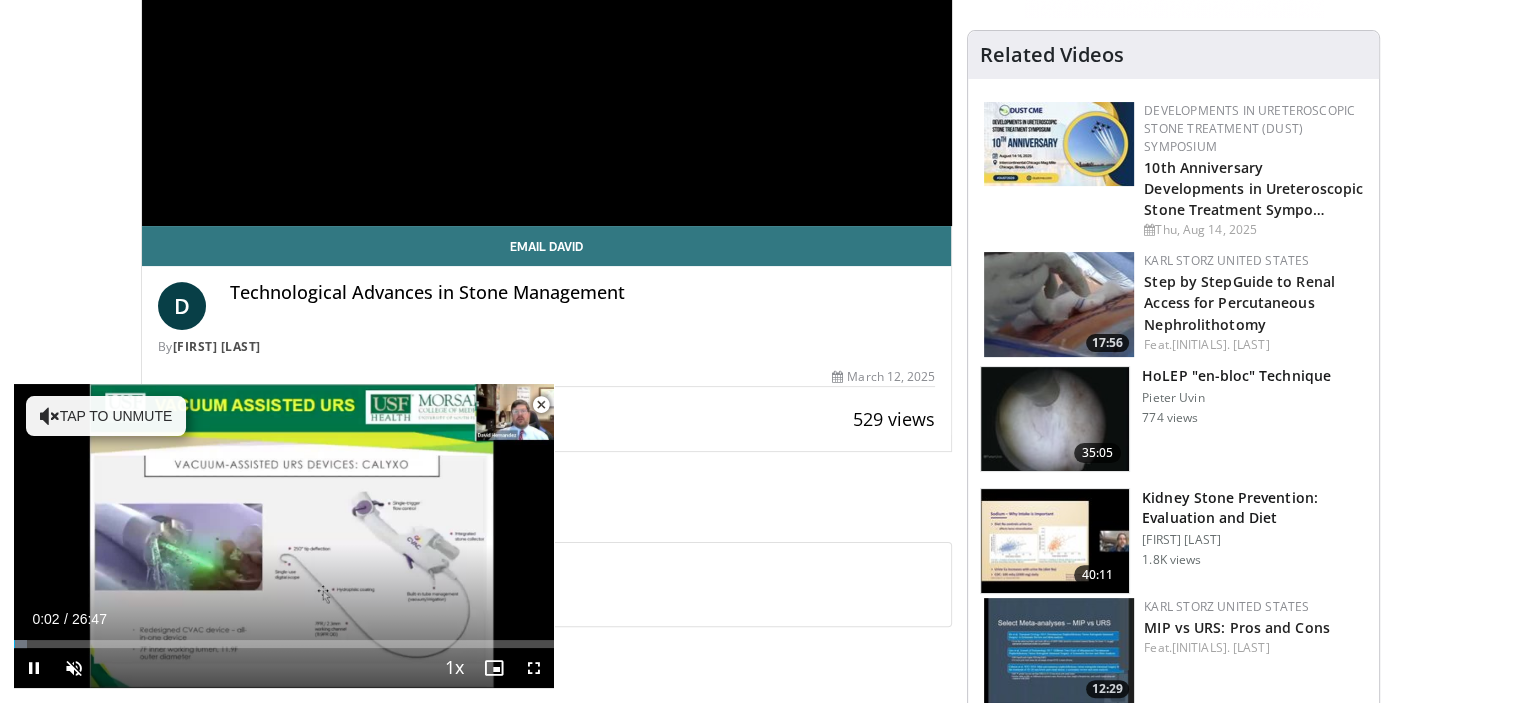 click on "Pieter Uvin" at bounding box center (1236, 398) 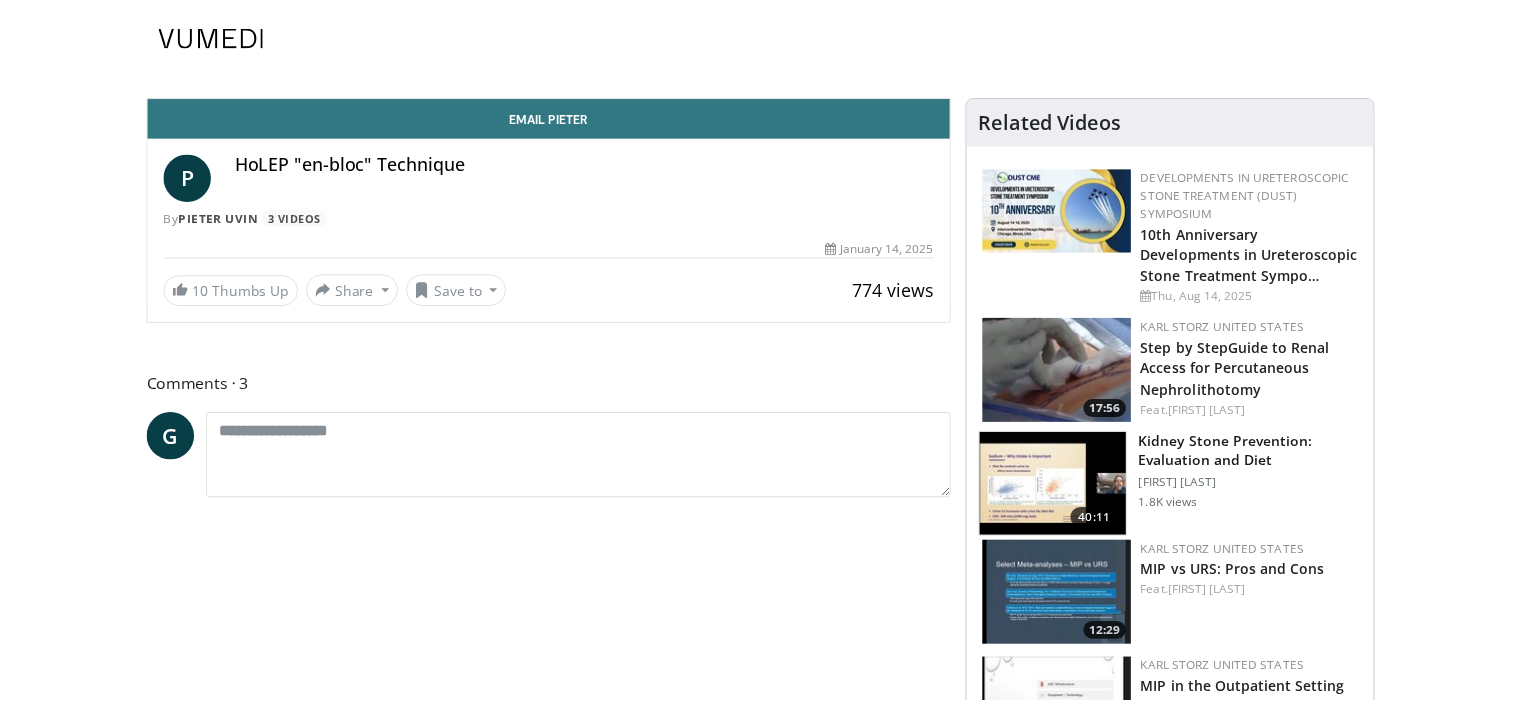scroll, scrollTop: 0, scrollLeft: 0, axis: both 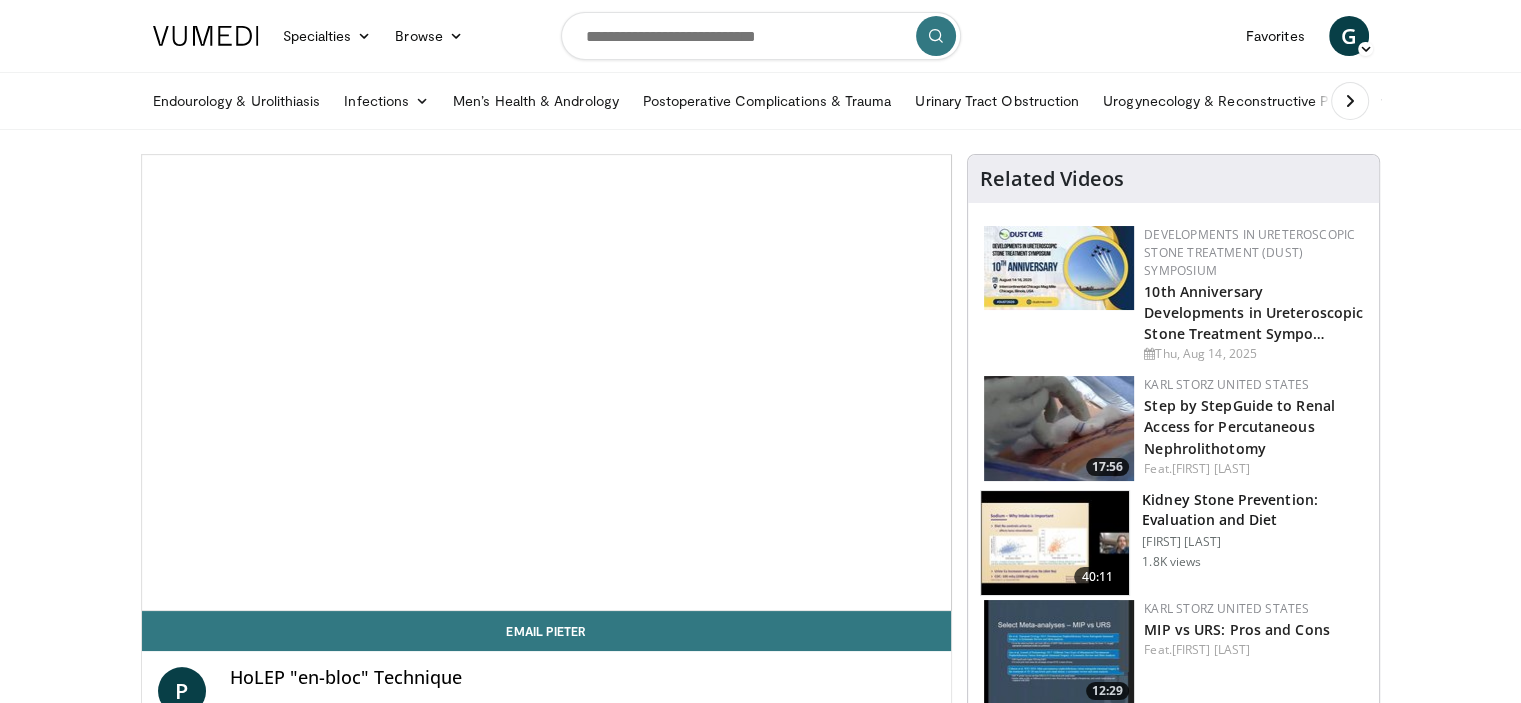 click on "Kidney Stone Prevention: Evaluation and Diet" at bounding box center (1254, 510) 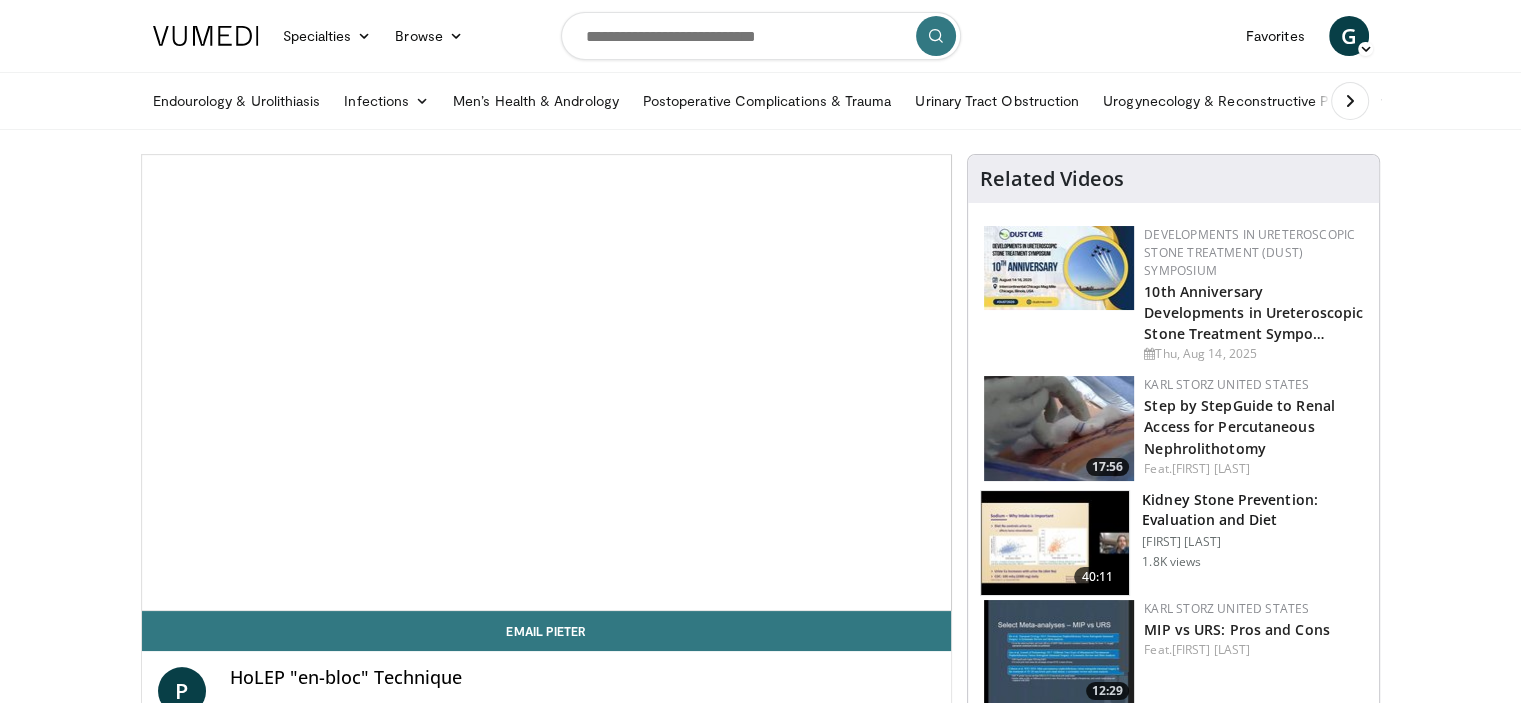 scroll, scrollTop: 0, scrollLeft: 0, axis: both 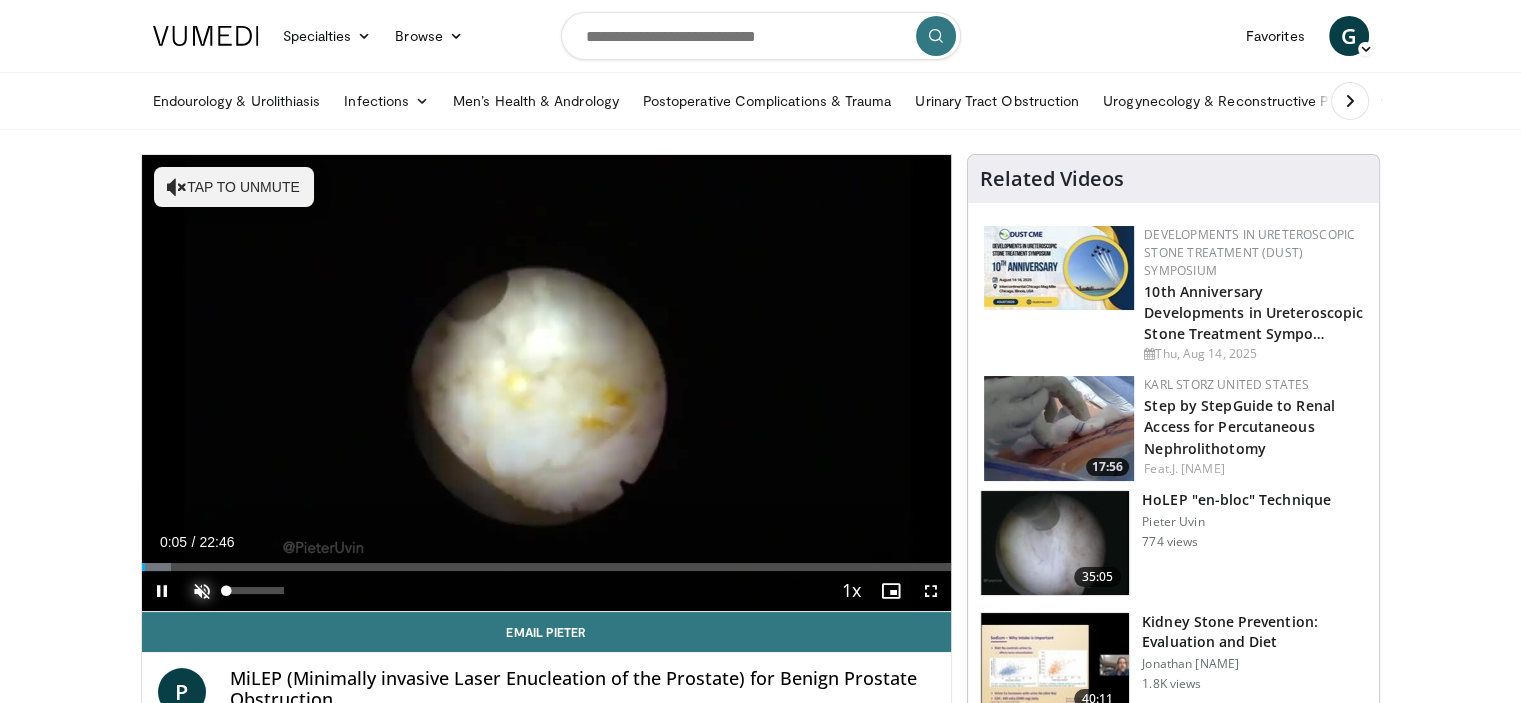 click at bounding box center (202, 591) 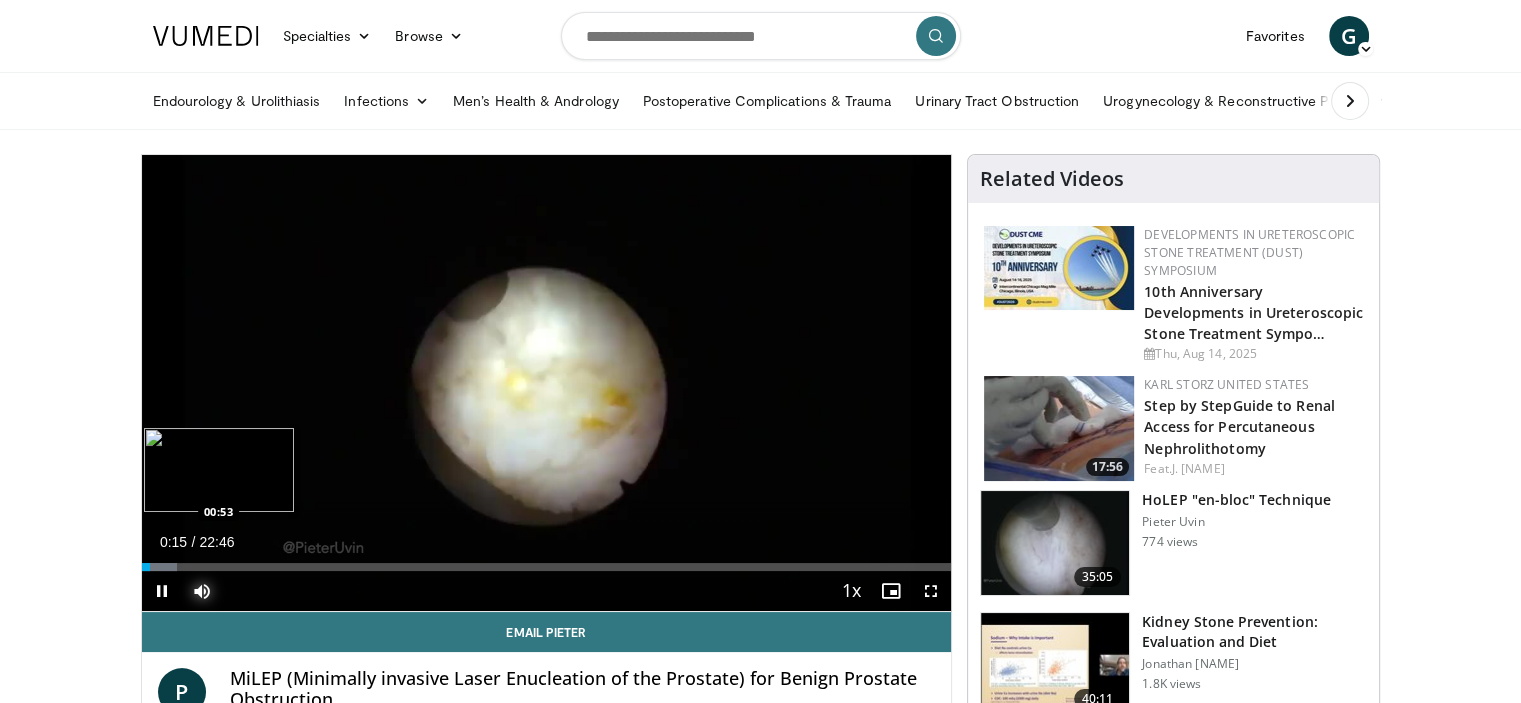 click on "Loaded :  4.38% 00:15 00:53" at bounding box center (547, 567) 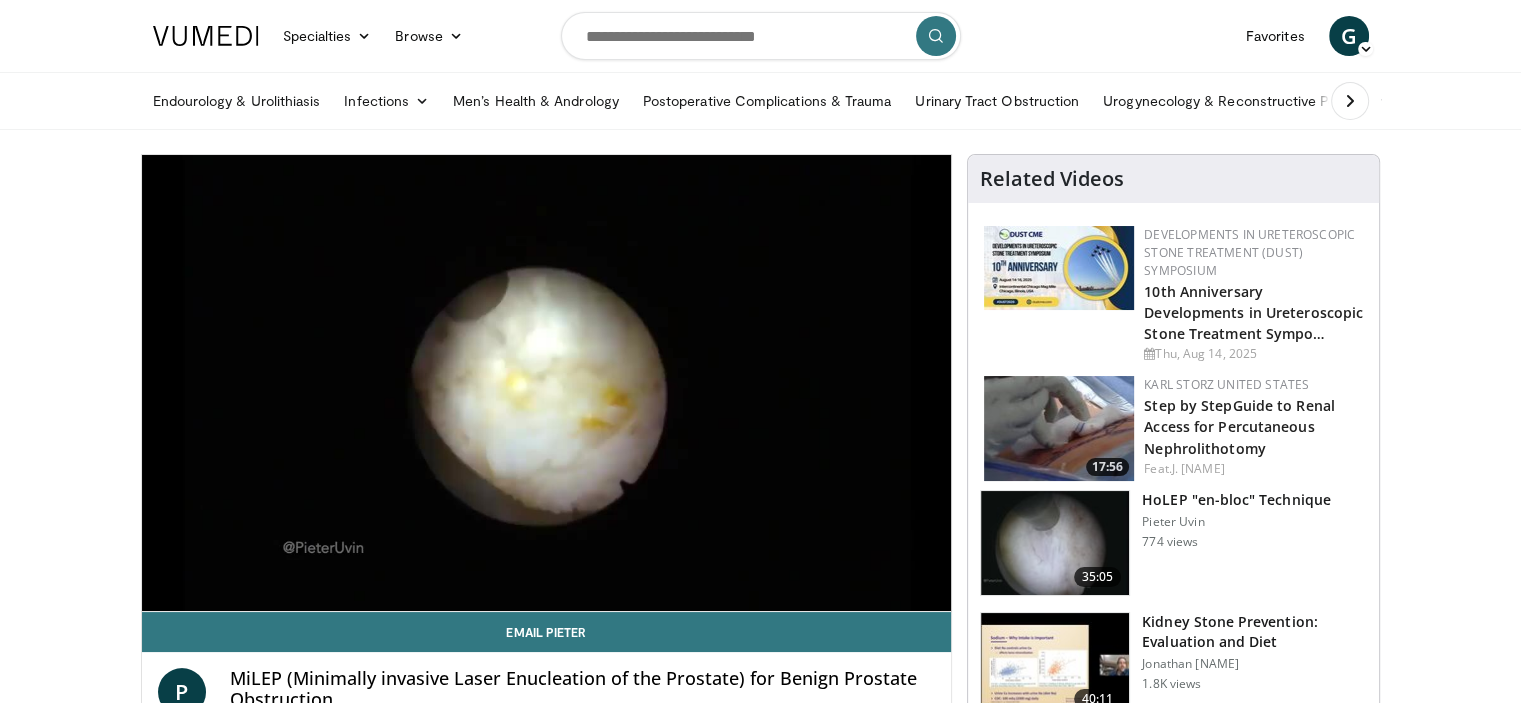 click on "10 seconds
Tap to unmute" at bounding box center [547, 383] 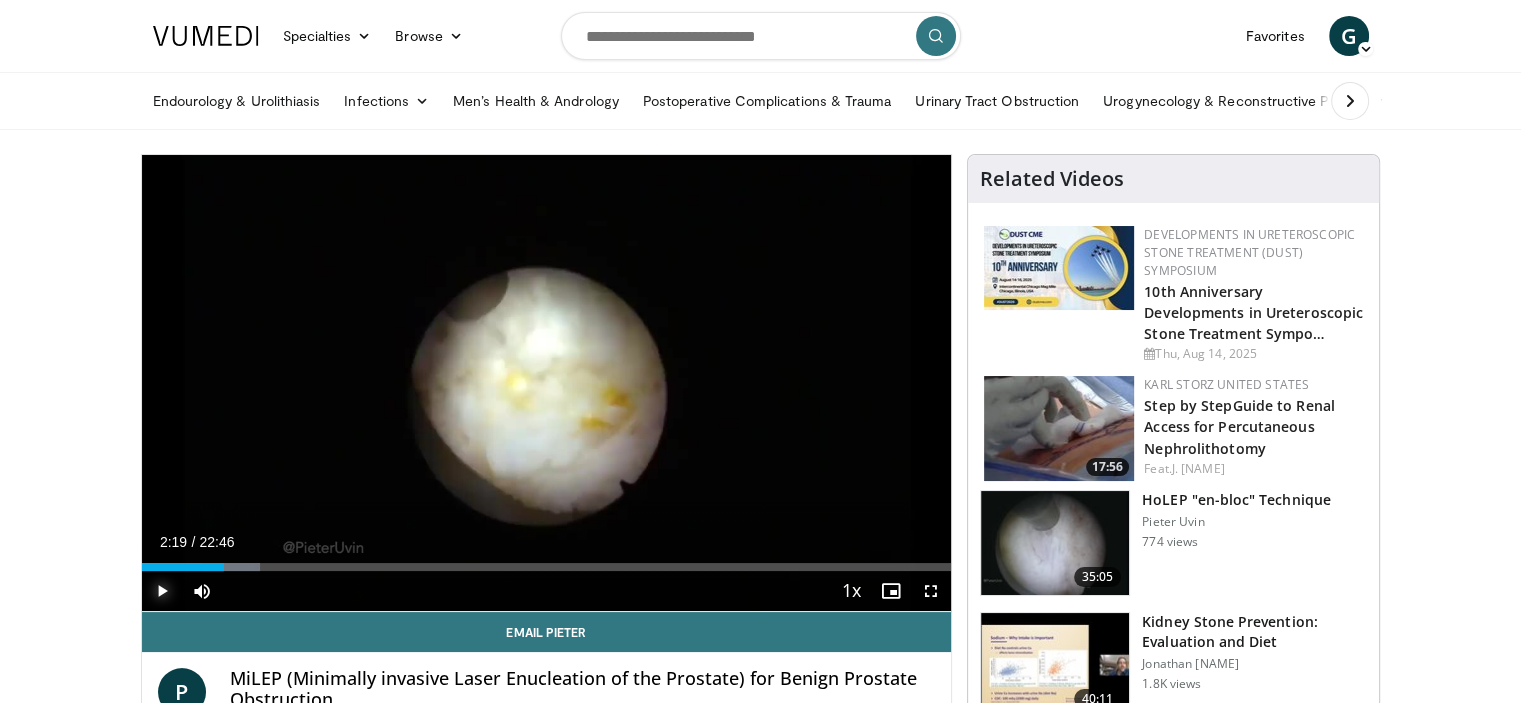 click at bounding box center [162, 591] 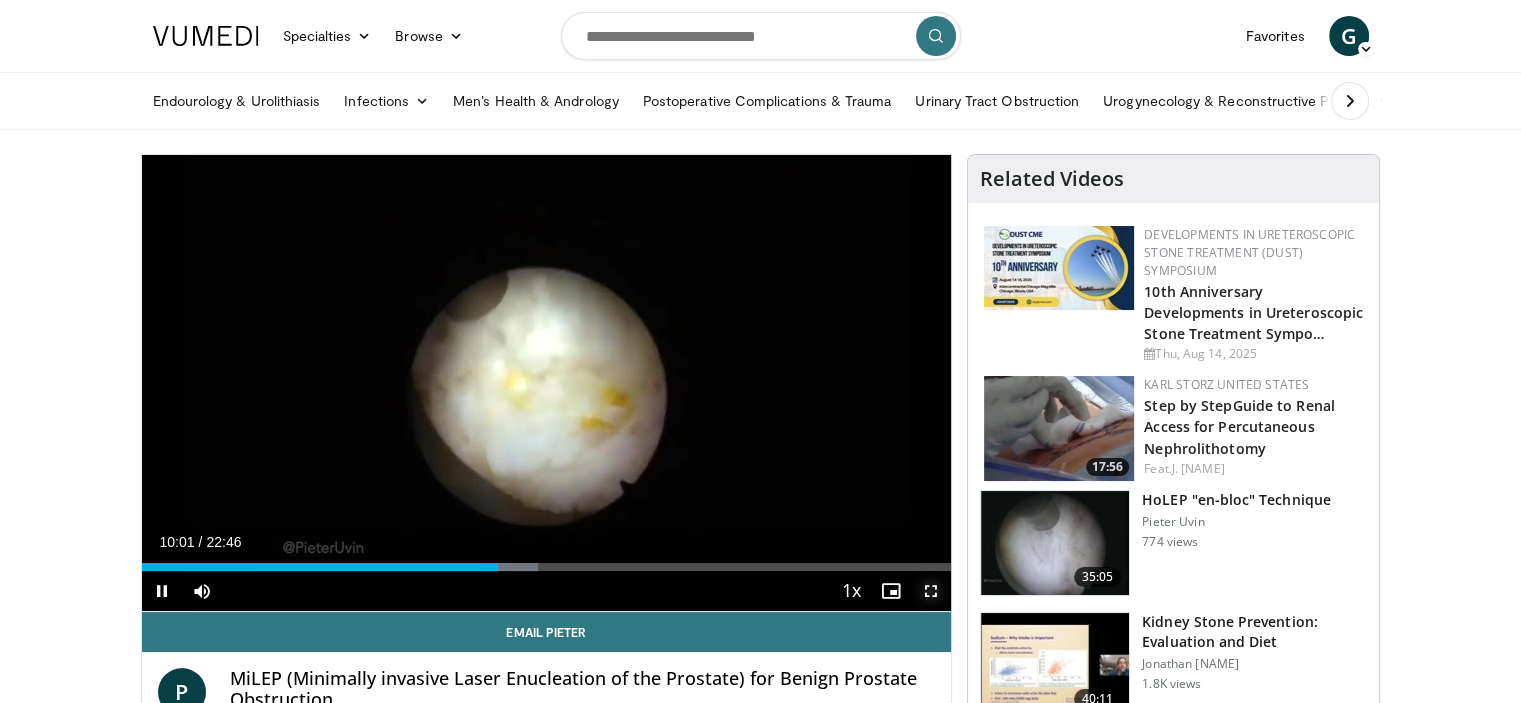 click at bounding box center (931, 591) 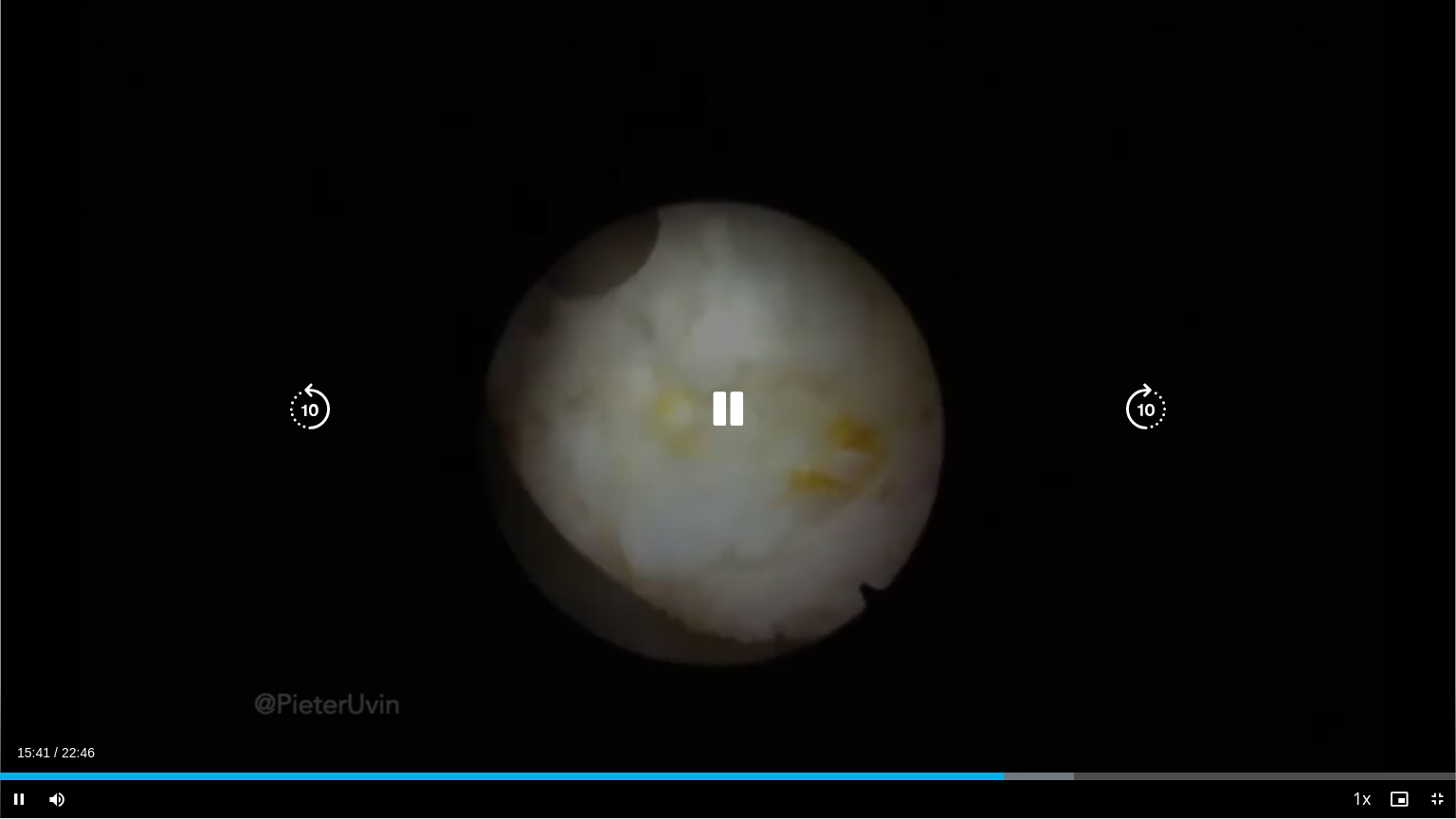 drag, startPoint x: 1440, startPoint y: 796, endPoint x: 833, endPoint y: 475, distance: 686.6513 